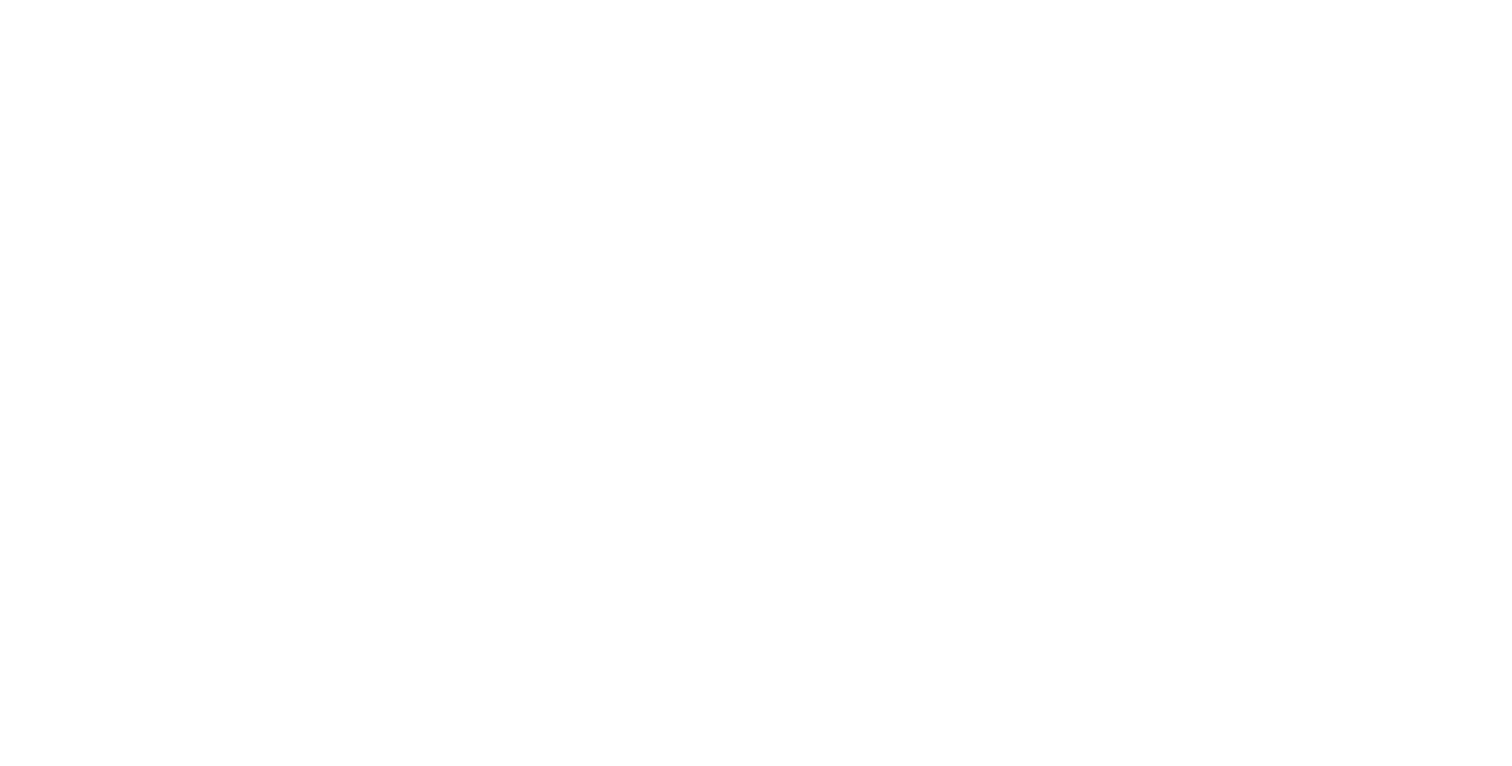 scroll, scrollTop: 0, scrollLeft: 0, axis: both 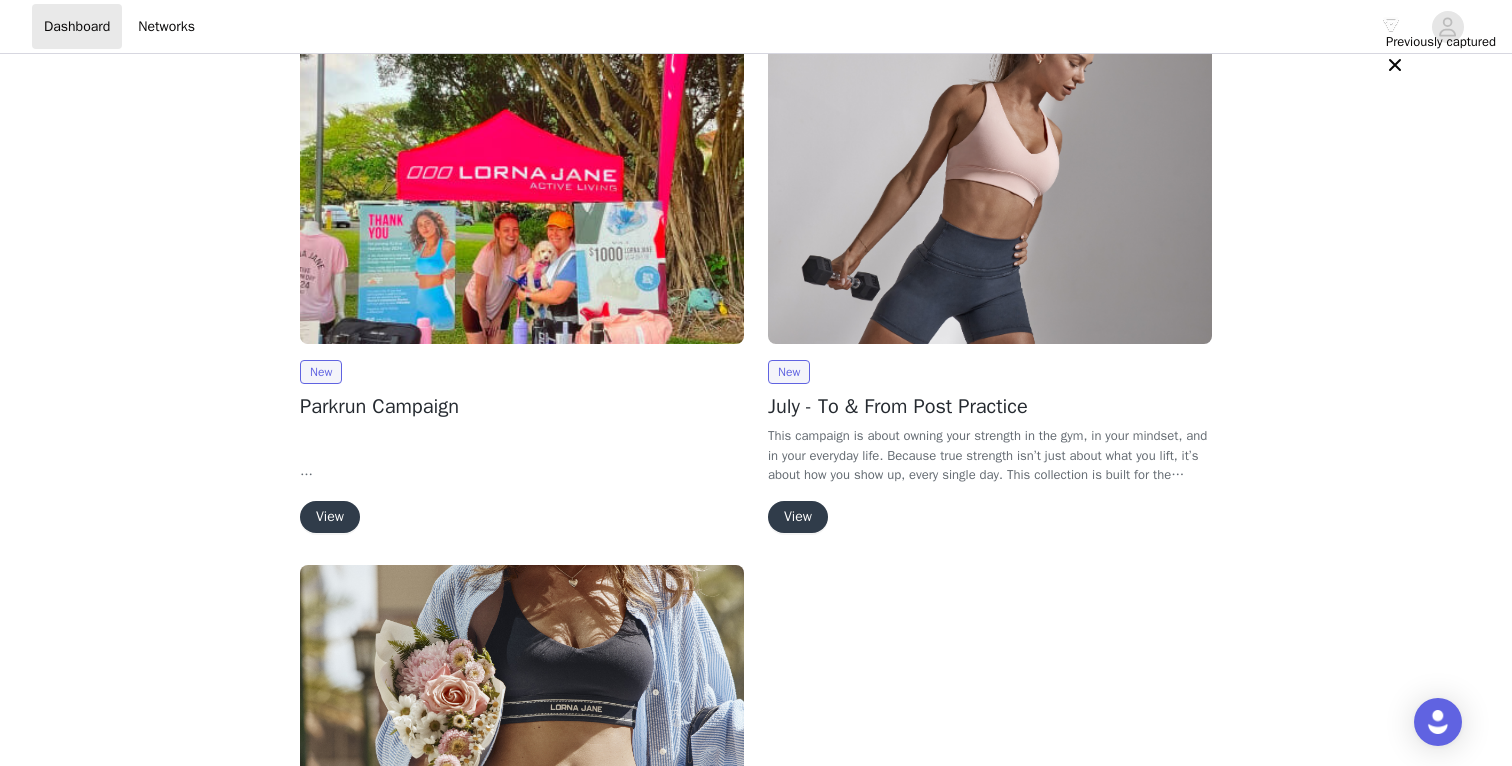 click on "View" at bounding box center [798, 517] 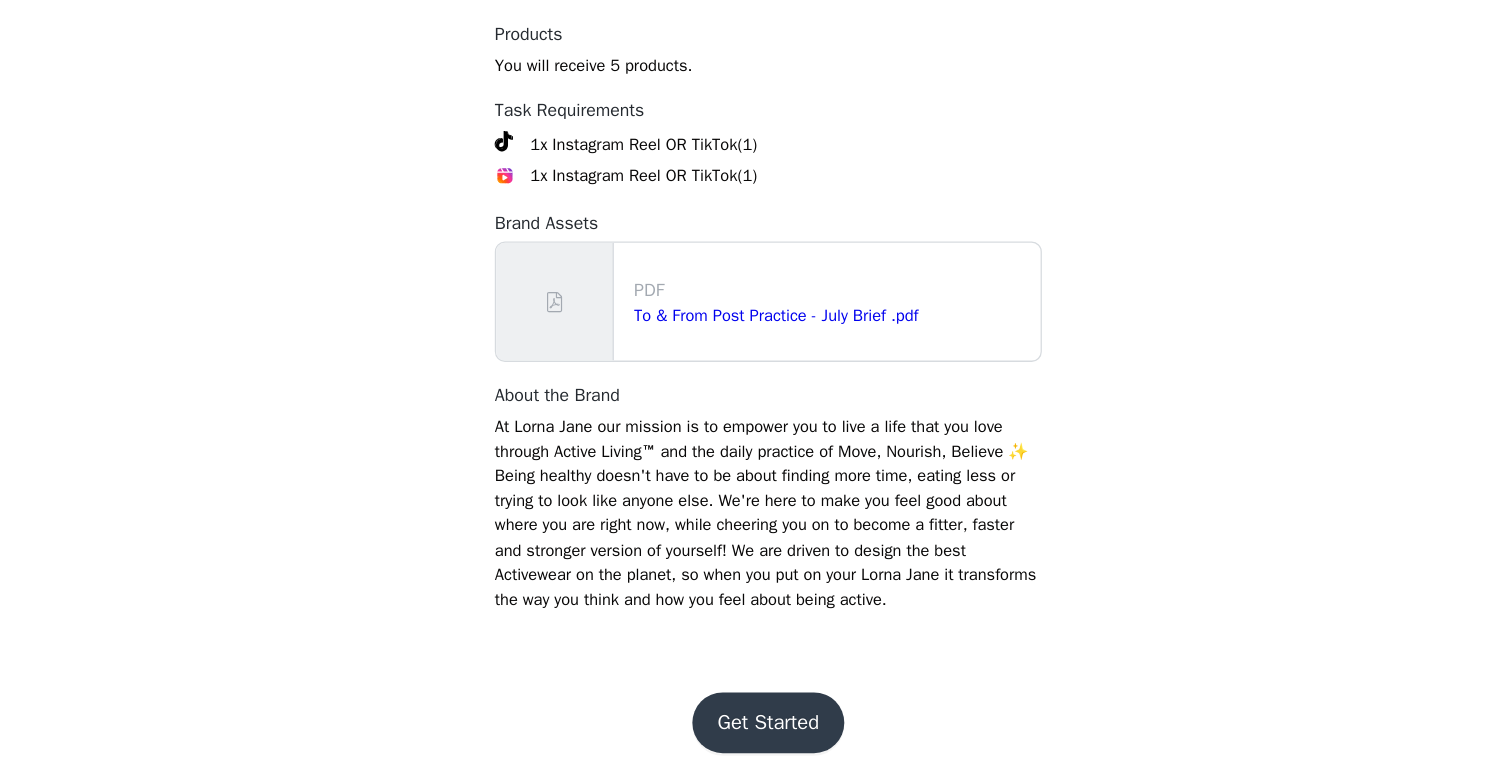 scroll, scrollTop: 882, scrollLeft: 0, axis: vertical 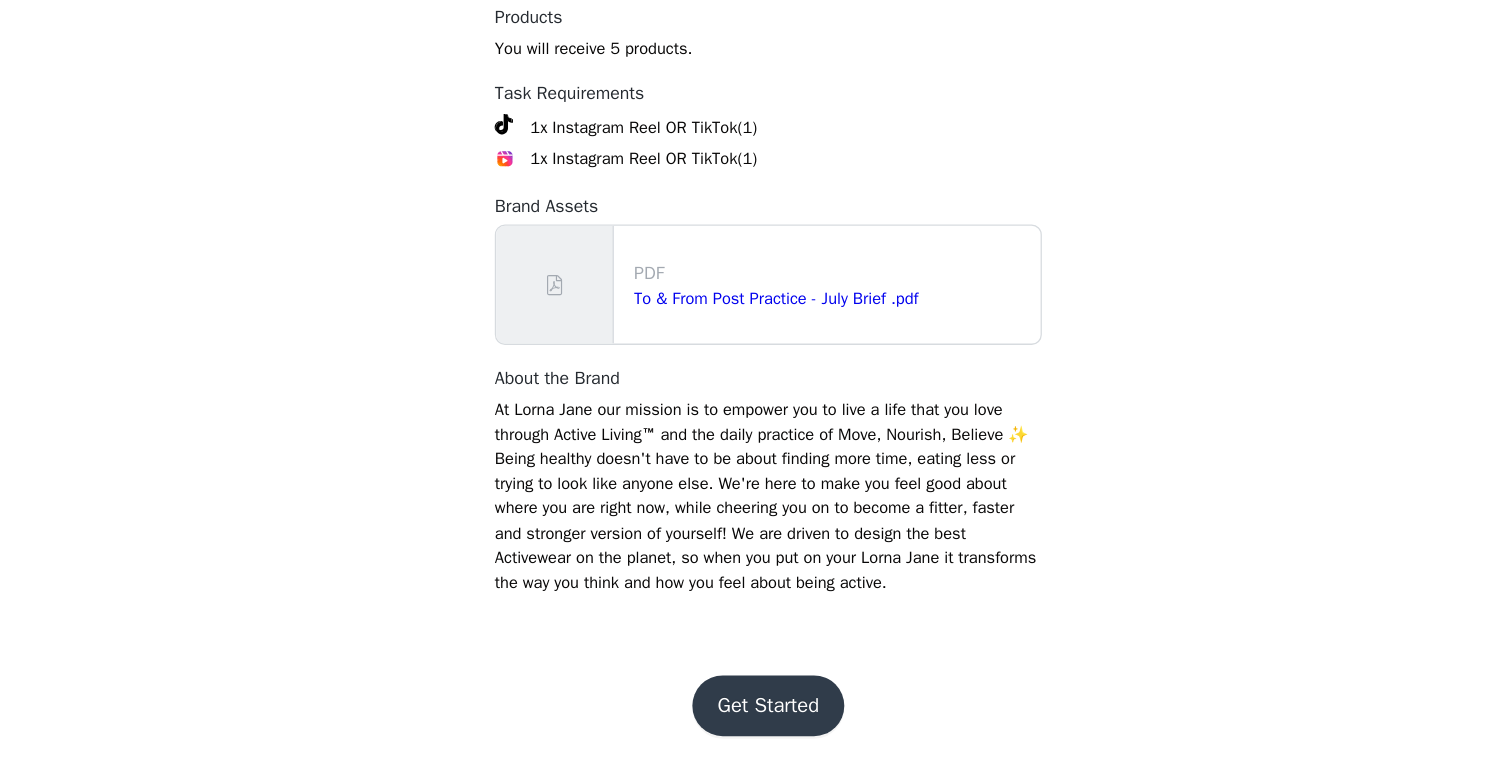 click on "Get Started" at bounding box center [756, 718] 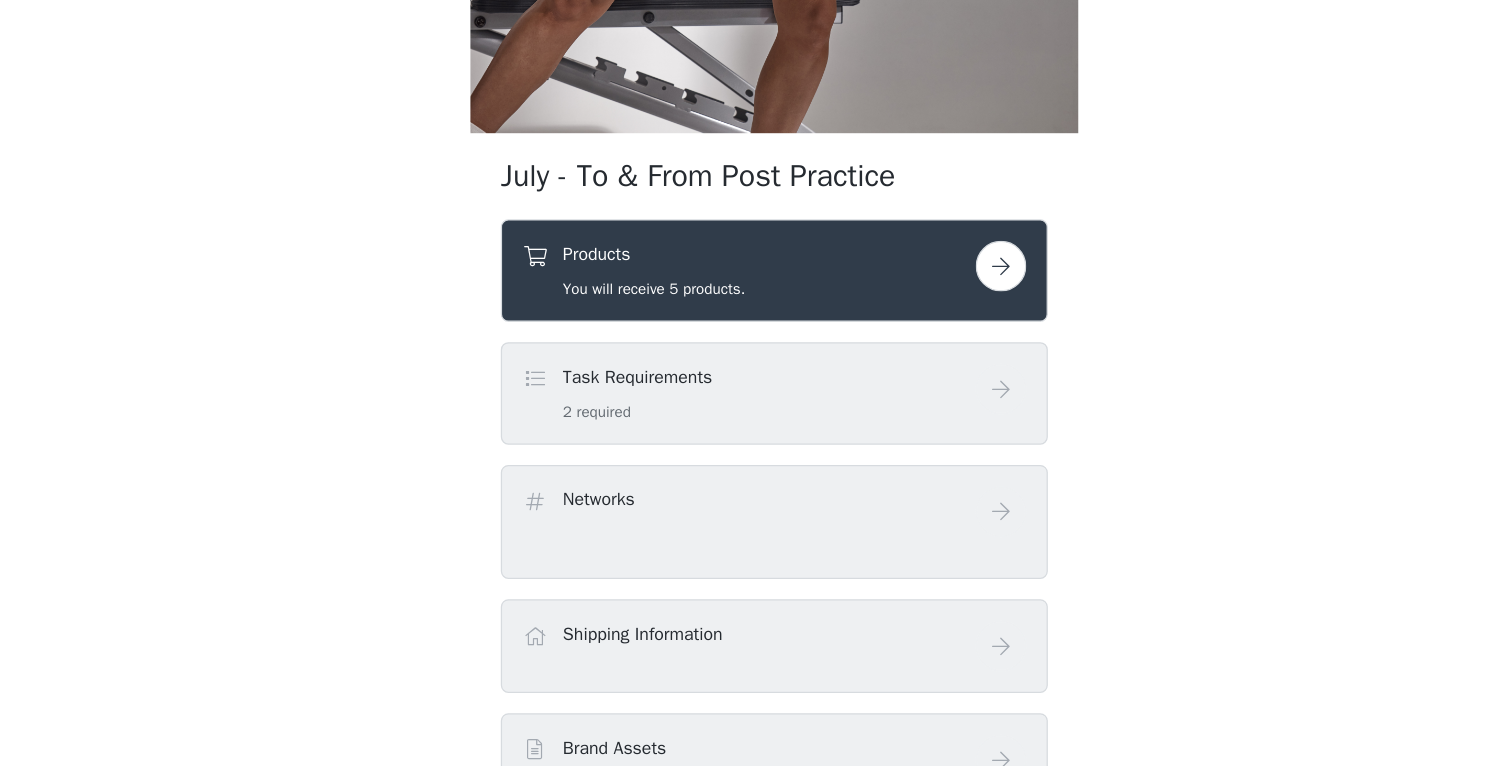 scroll, scrollTop: 514, scrollLeft: 0, axis: vertical 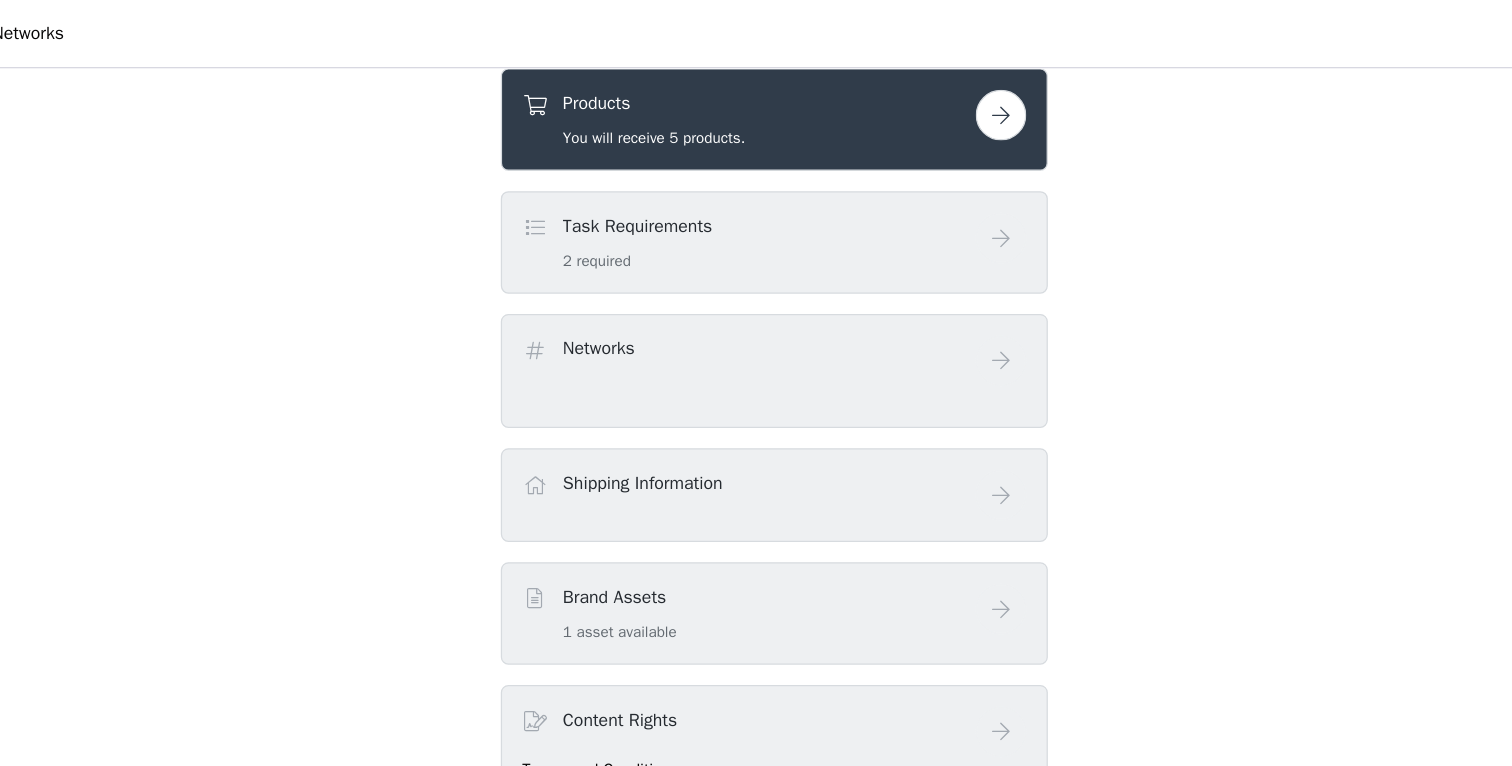 click at bounding box center (935, 91) 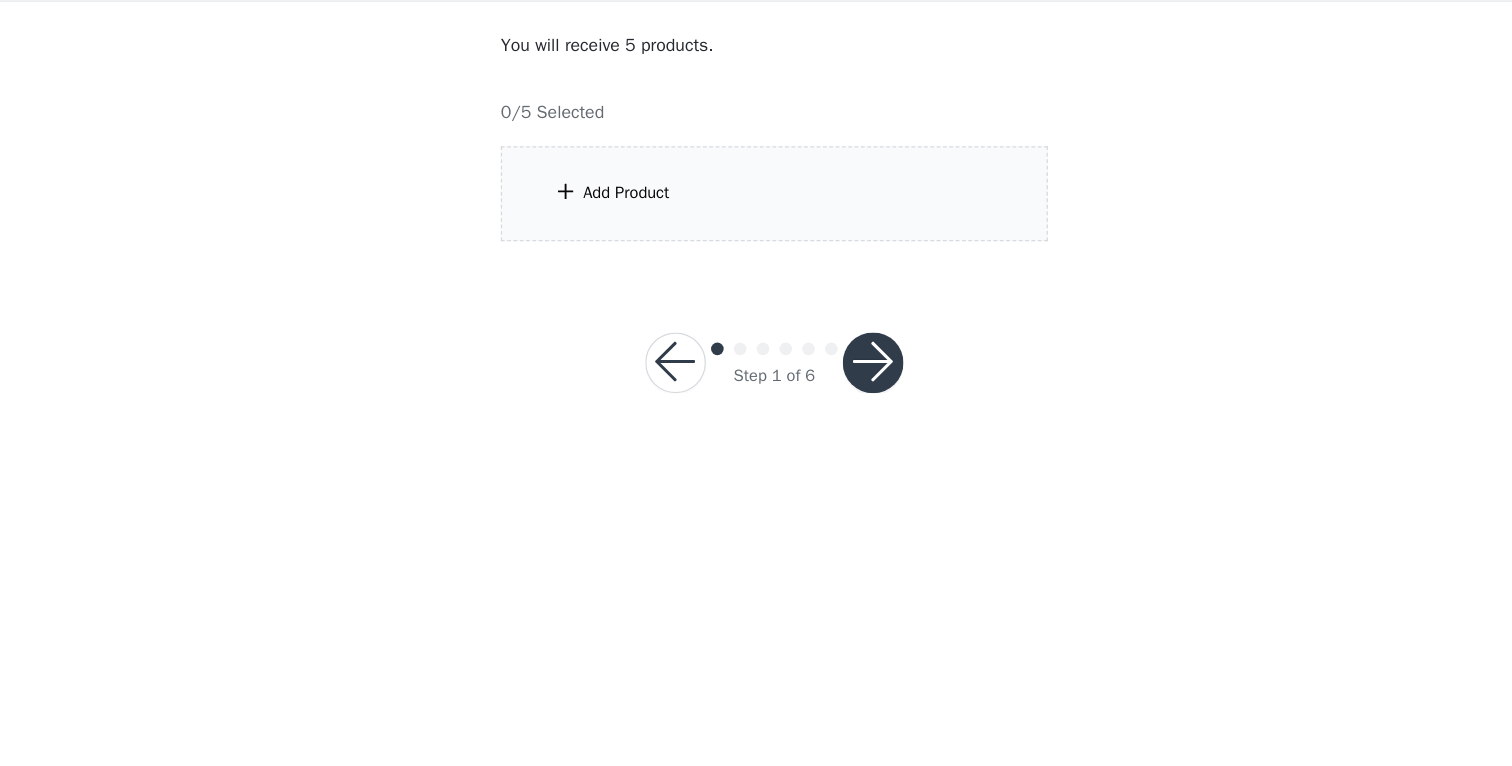 click on "Add Product" at bounding box center (756, 313) 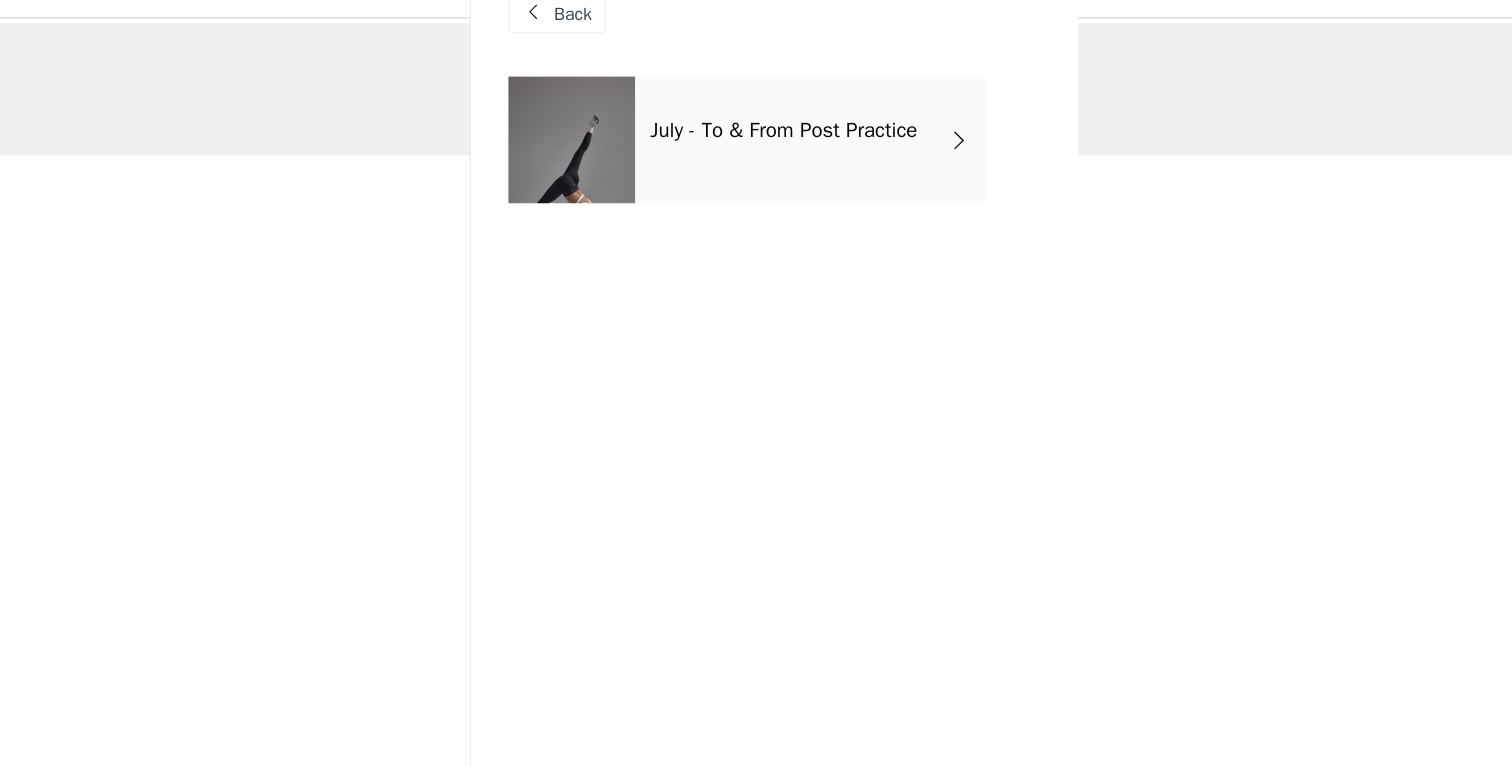 click on "[MONTH] - To & From Post Practice" at bounding box center [785, 150] 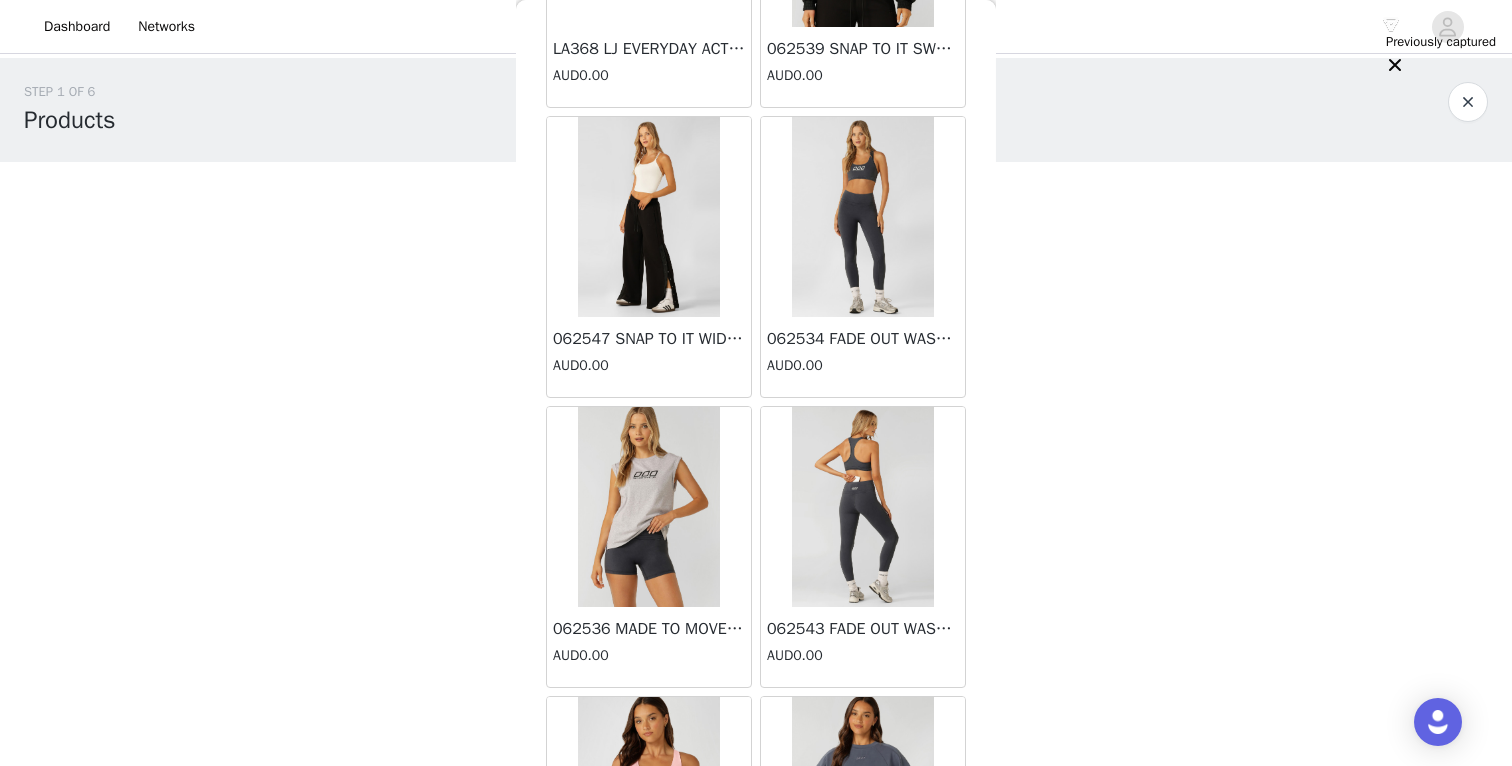 scroll, scrollTop: 0, scrollLeft: 0, axis: both 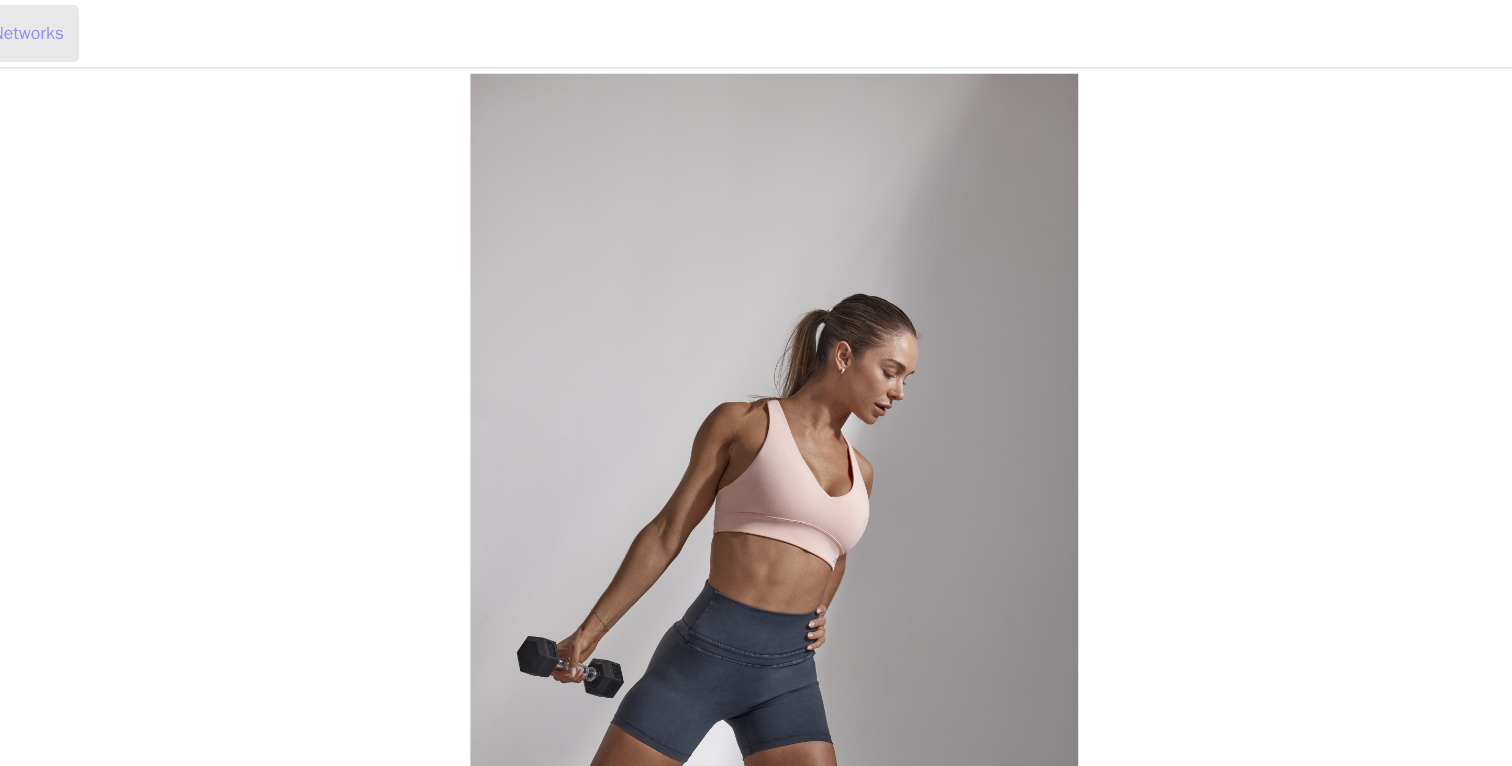 click on "Networks" at bounding box center (166, 26) 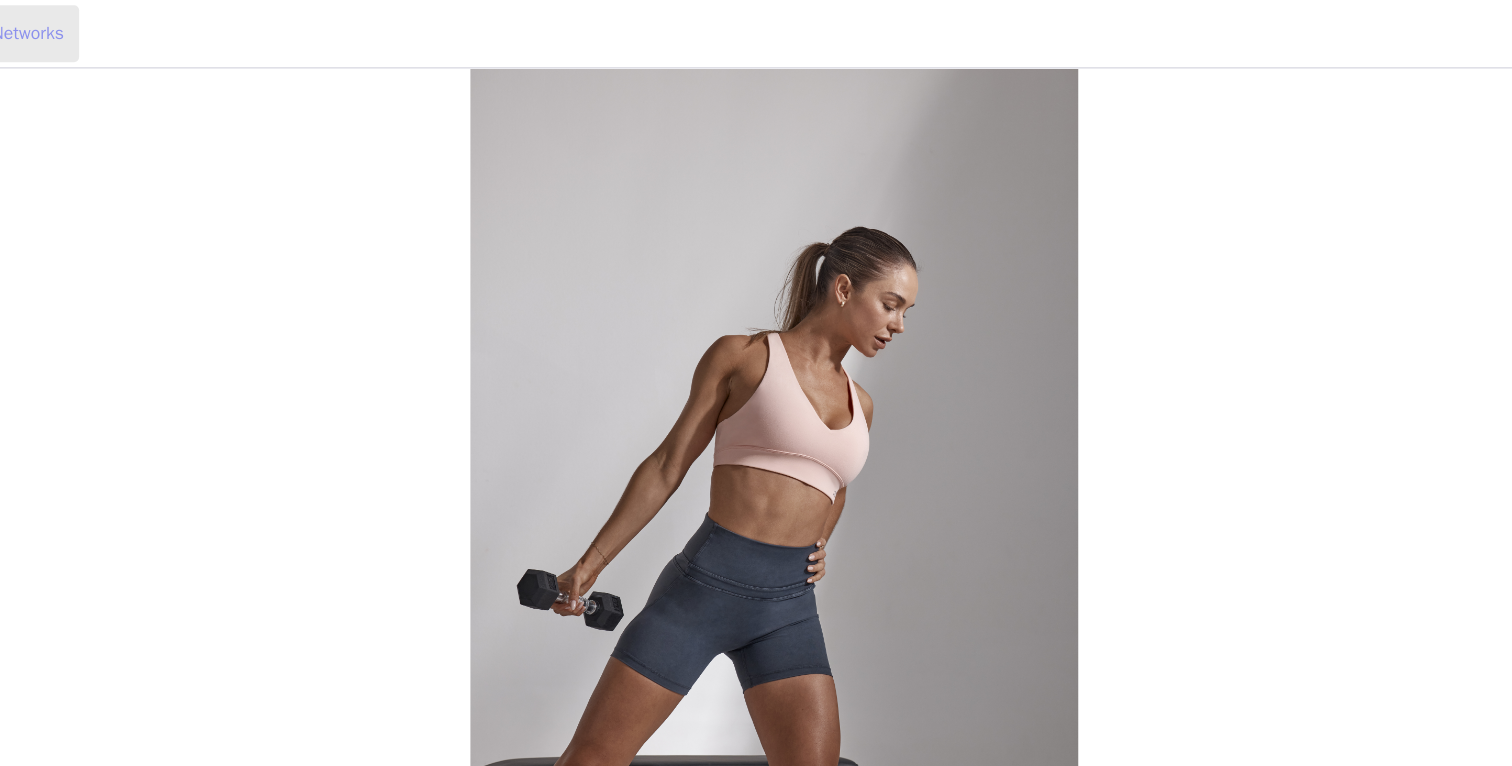 scroll, scrollTop: 0, scrollLeft: 0, axis: both 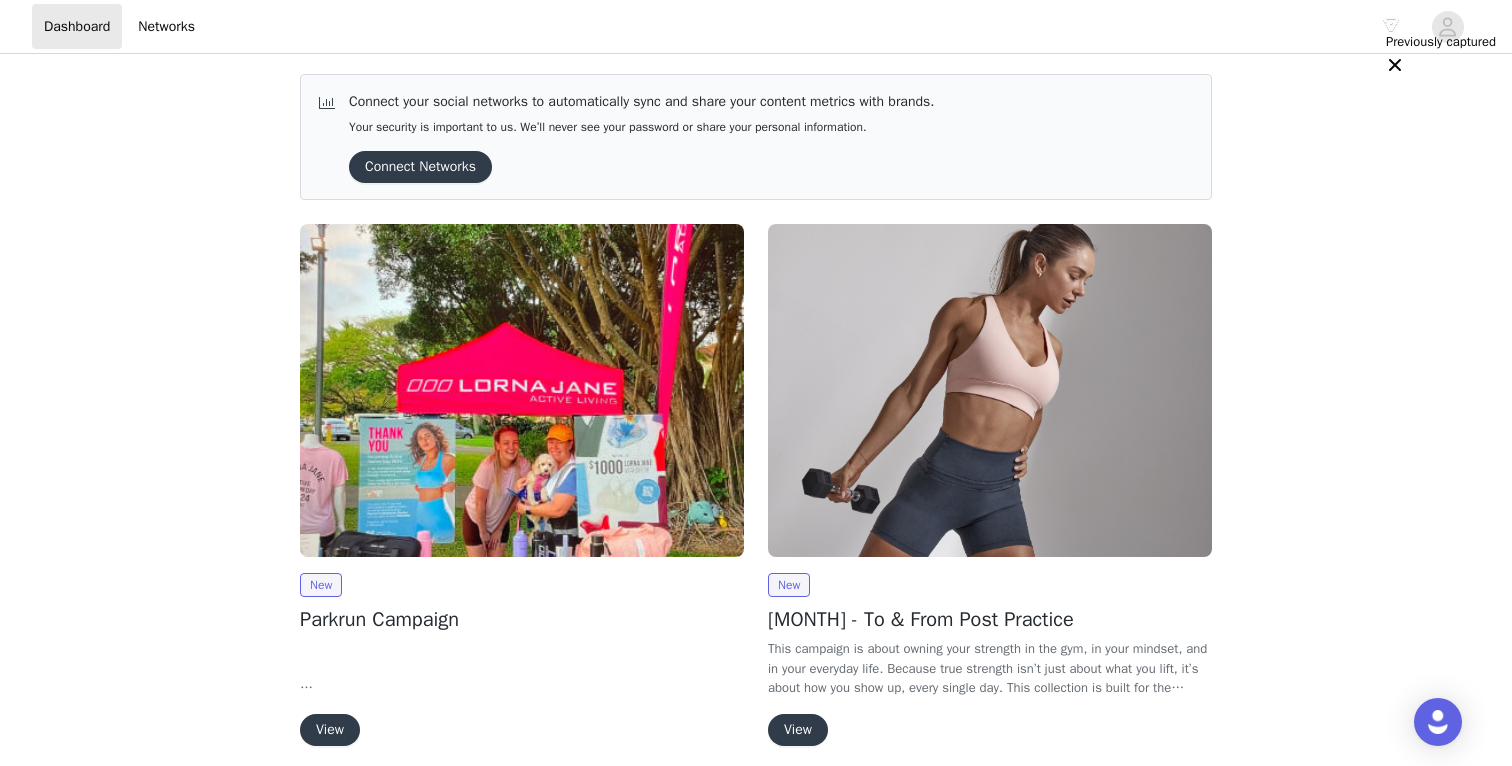 click at bounding box center [522, 390] 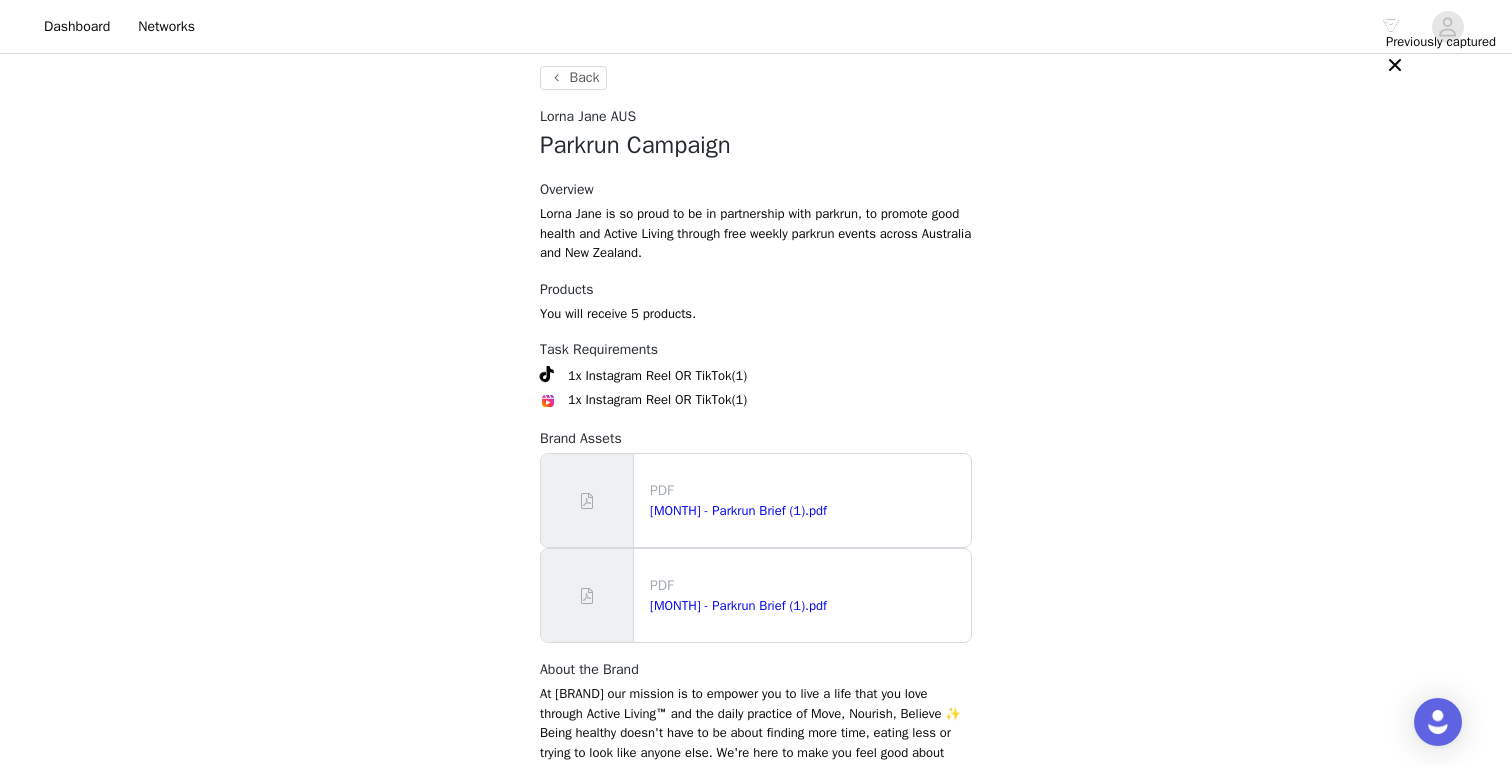 scroll, scrollTop: 977, scrollLeft: 0, axis: vertical 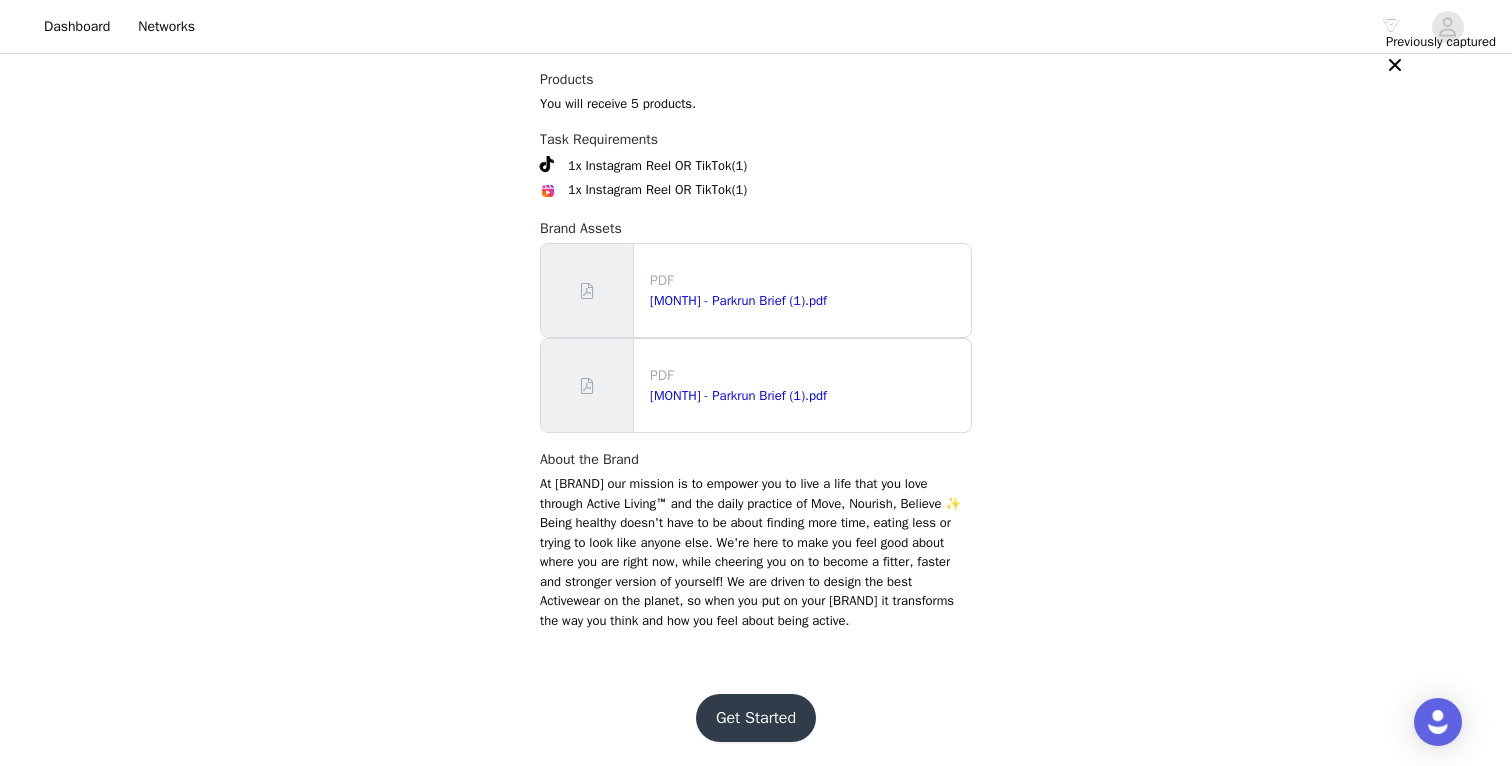 click on "Get Started" at bounding box center [756, 718] 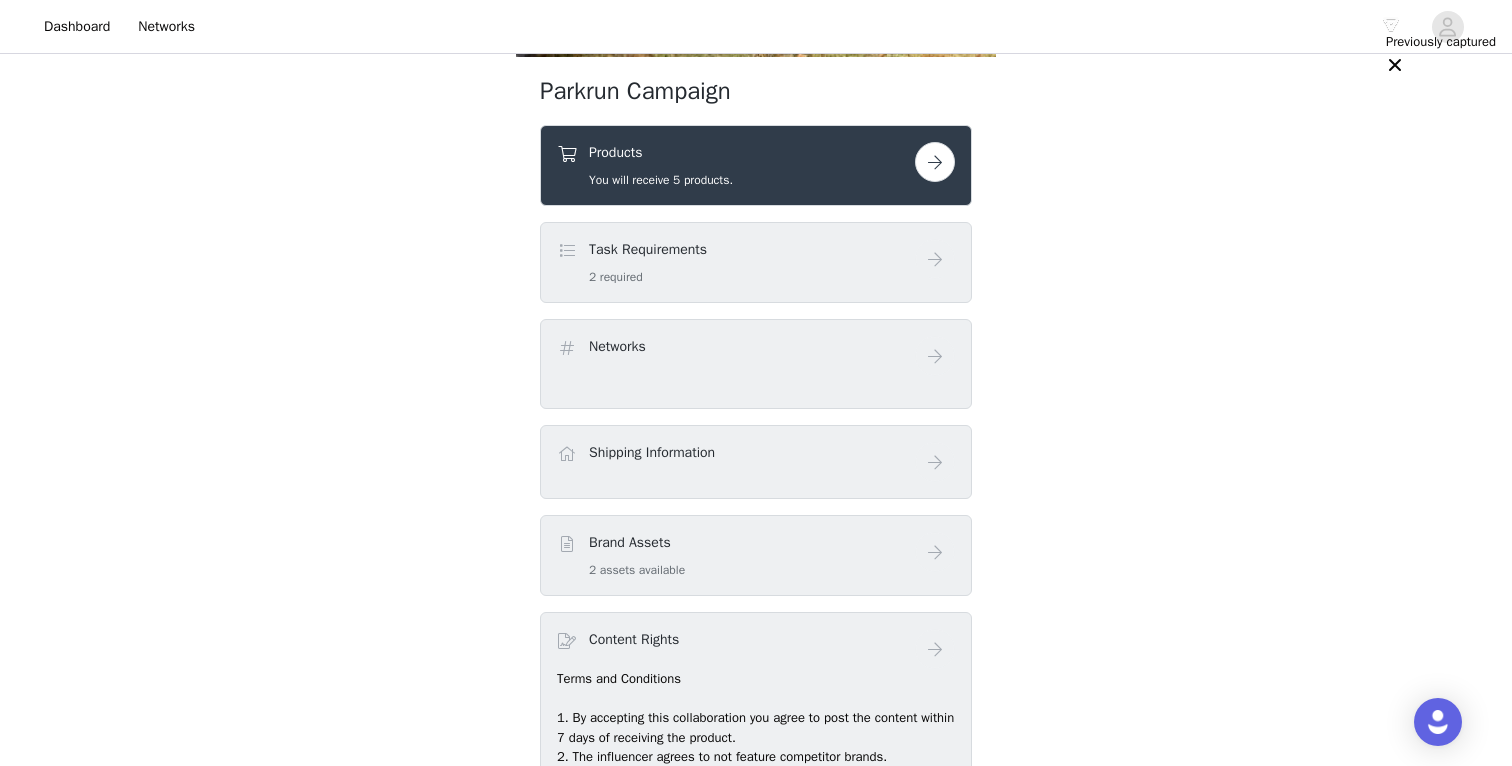 scroll, scrollTop: 747, scrollLeft: 0, axis: vertical 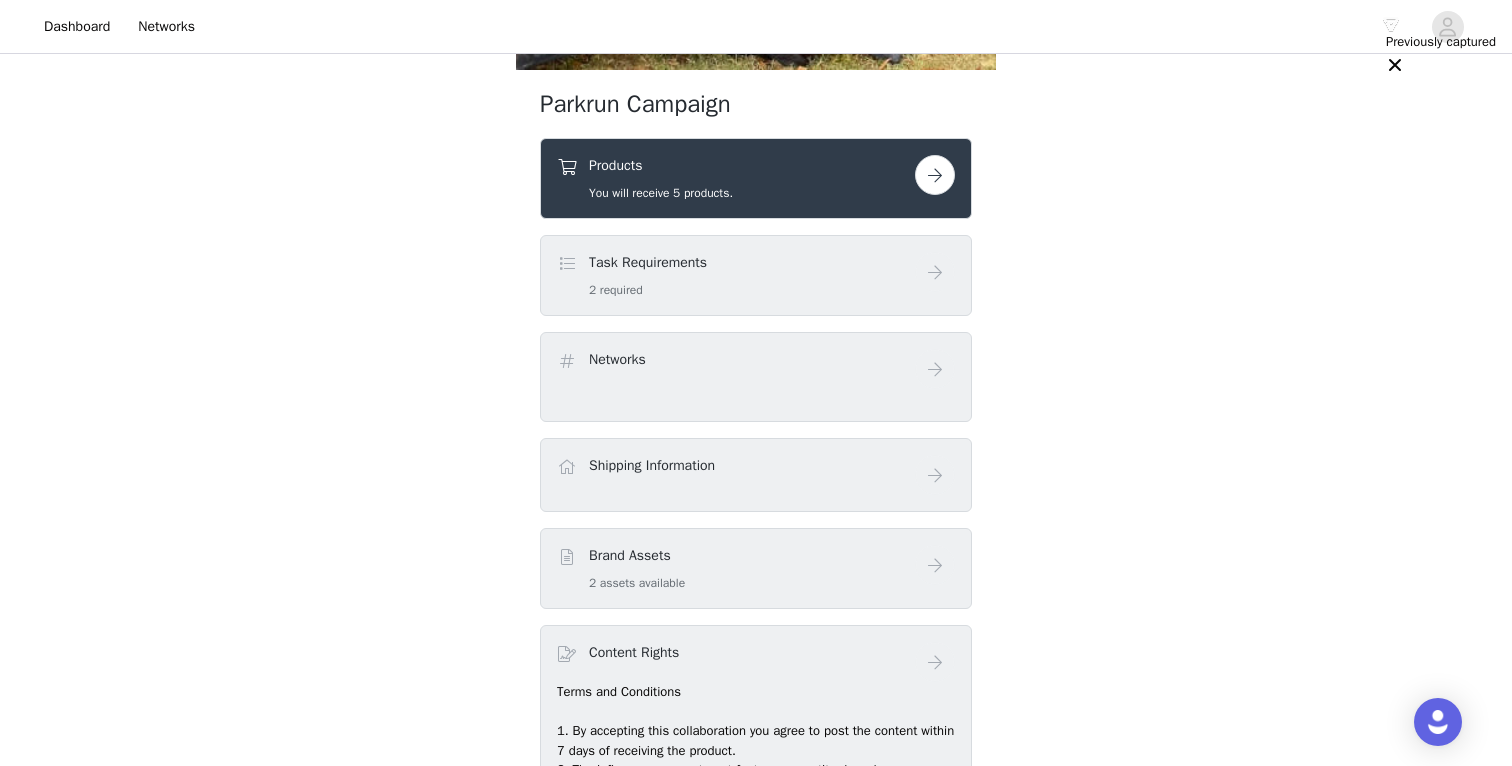 click at bounding box center (935, 175) 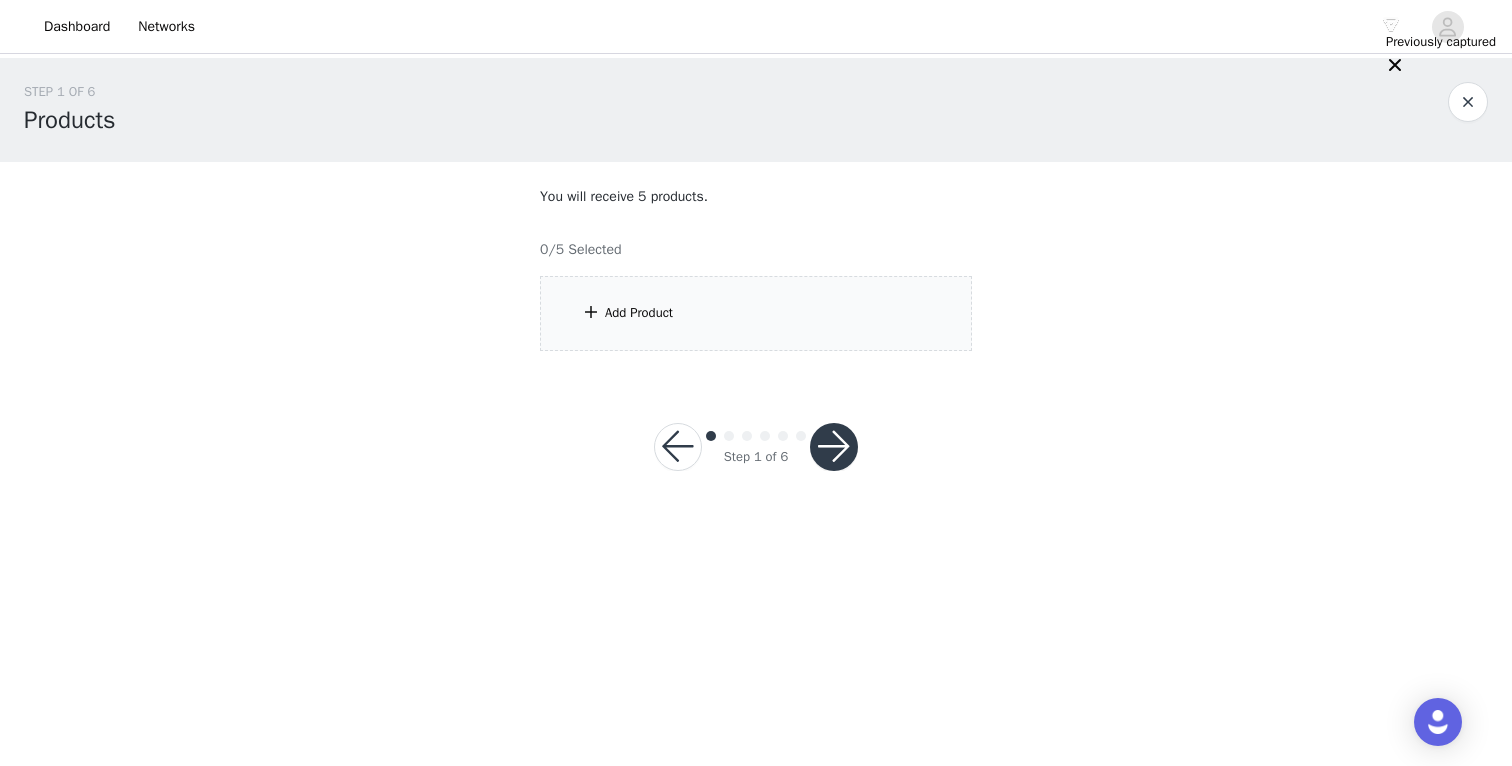 click on "Add Product" at bounding box center [756, 313] 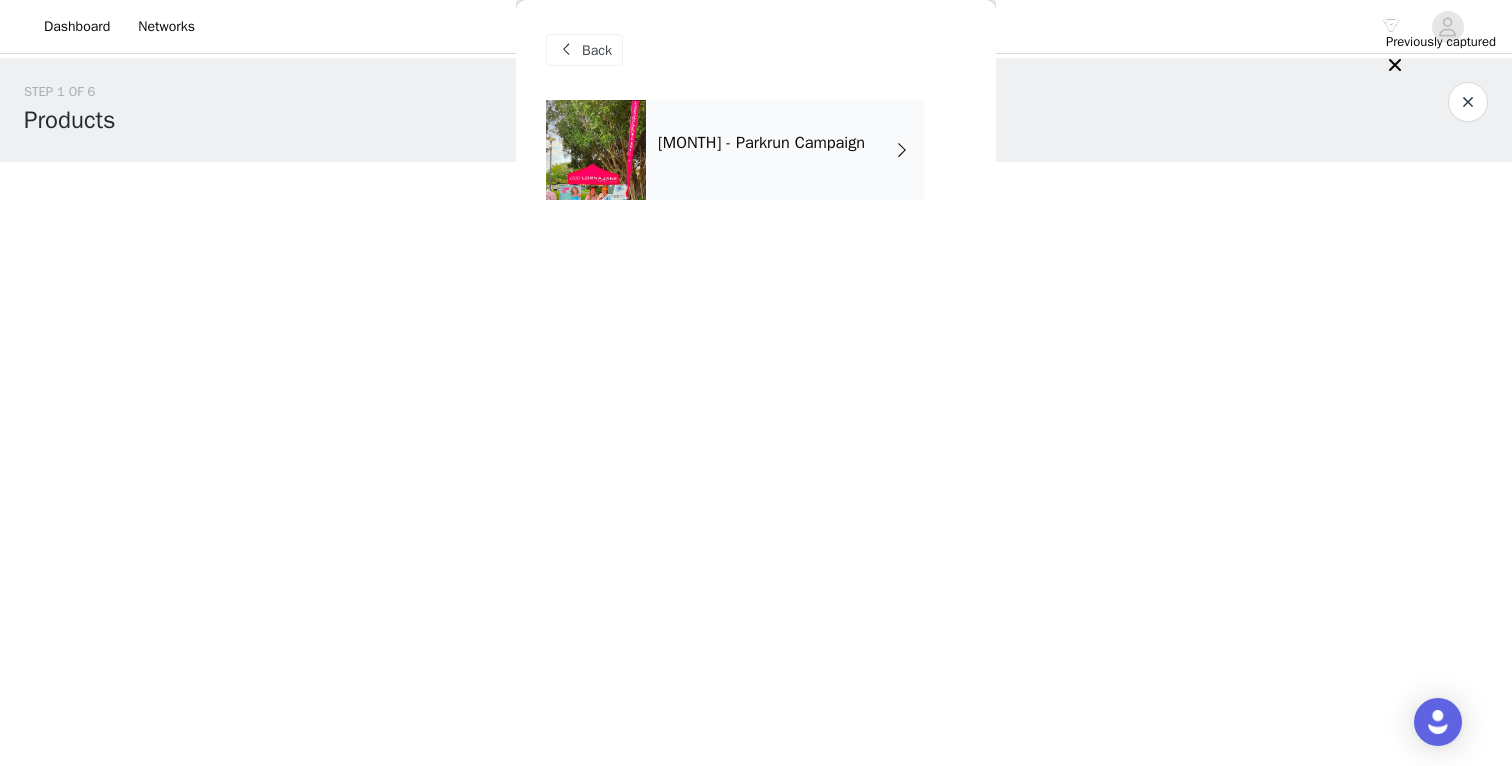 click on "[MONTH] - Parkrun Campaign" at bounding box center (761, 143) 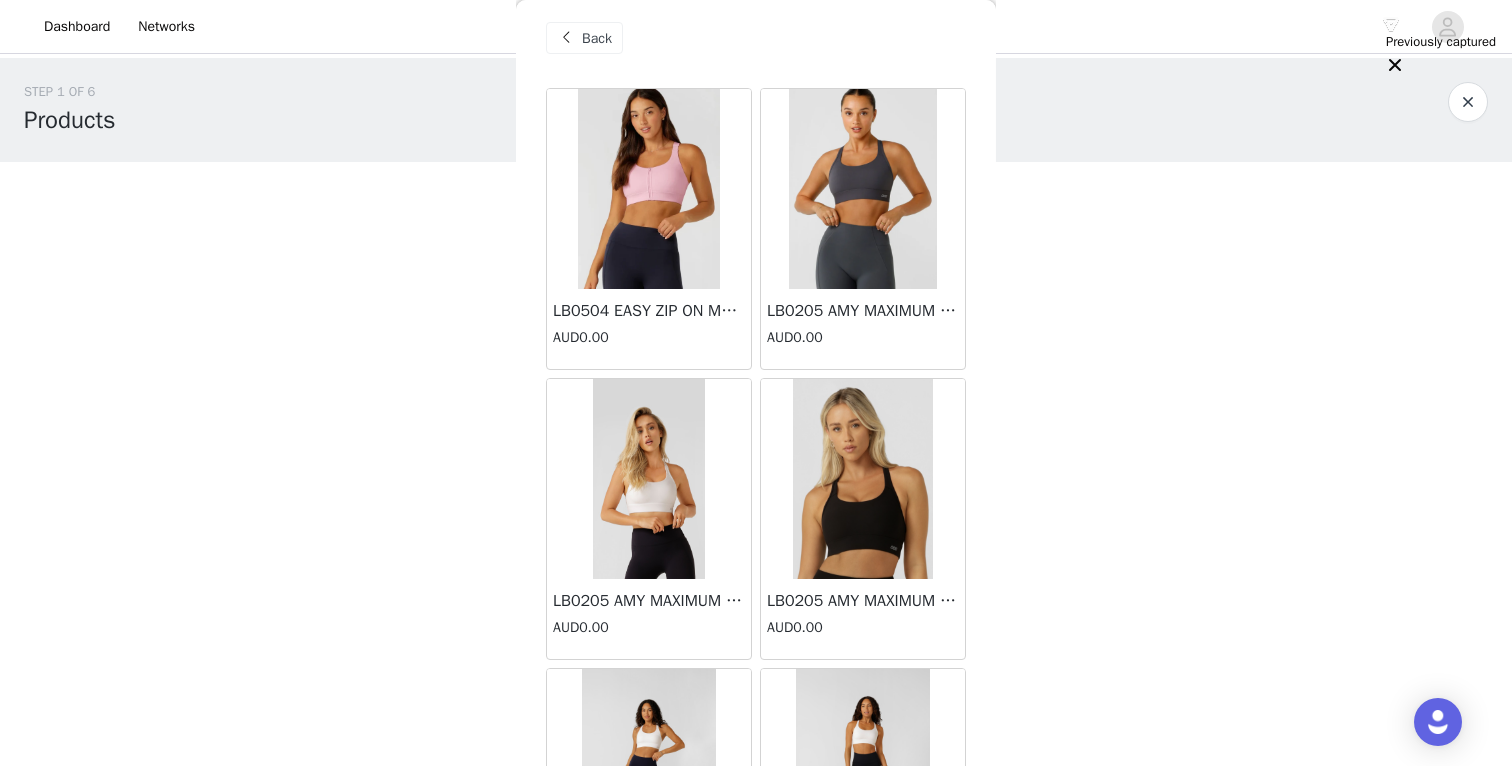 scroll, scrollTop: 0, scrollLeft: 0, axis: both 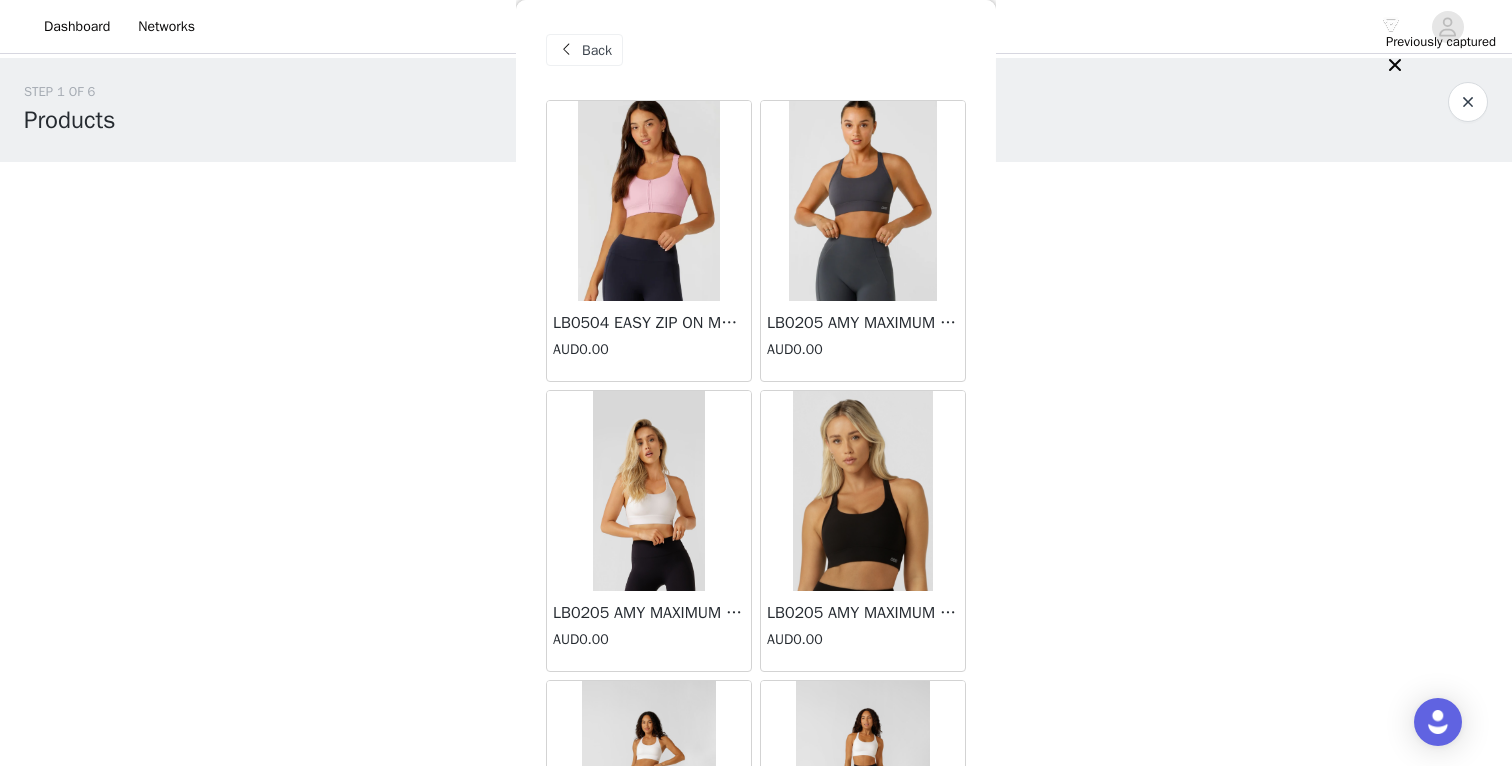 click on "Back" at bounding box center [597, 50] 